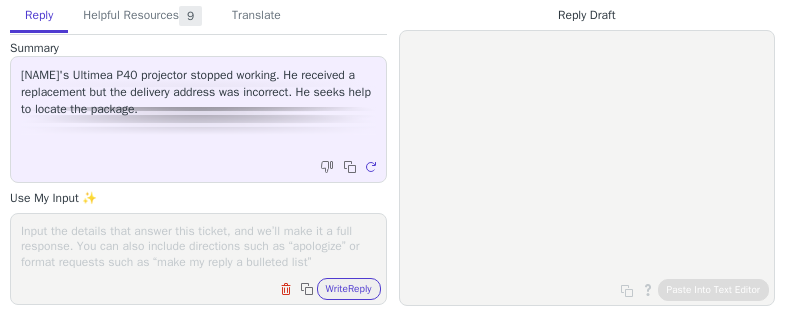 scroll, scrollTop: 0, scrollLeft: 0, axis: both 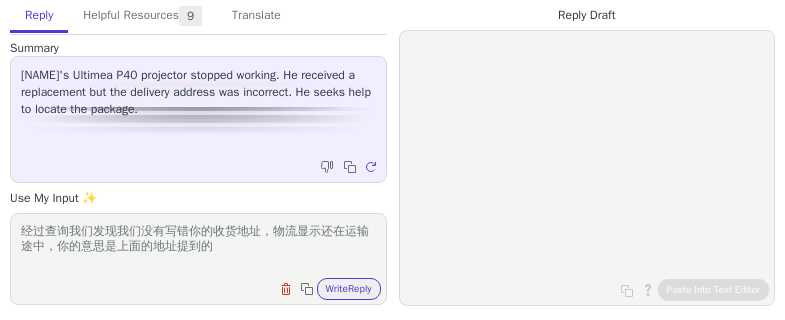 paste on "Great Dane" 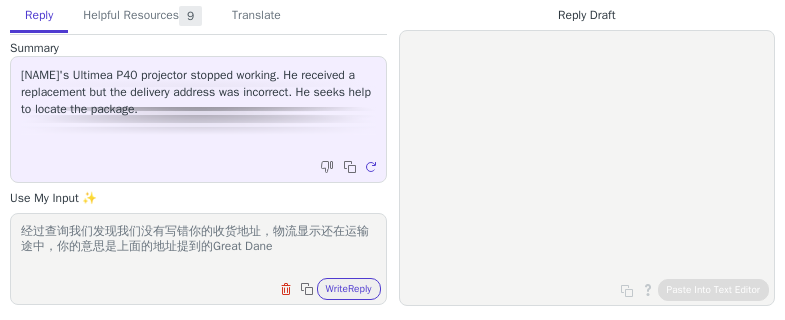 click on "经过查询我们发现我们没有写错你的收货地址，物流显示还在运输途中，你的意思是上面的地址提到的Great Dane" at bounding box center [198, 246] 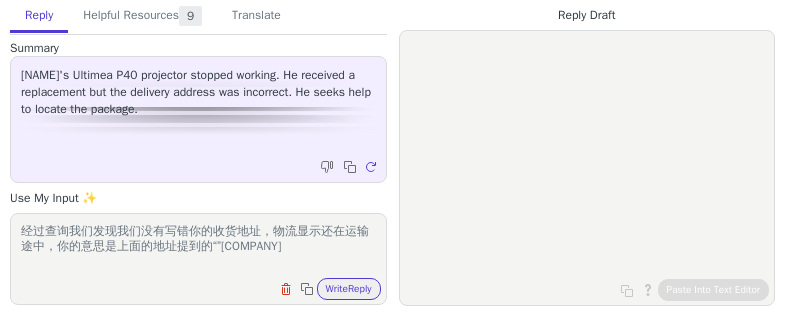 paste on "Great Dane" 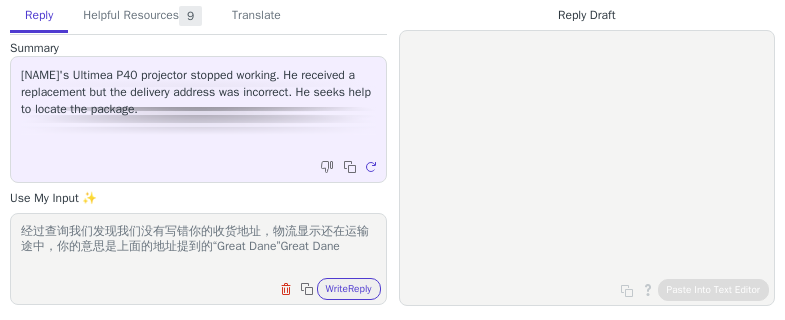 click on "经过查询我们发现我们没有写错你的收货地址，物流显示还在运输途中，你的意思是上面的地址提到的“Great Dane”Great Dane" at bounding box center (198, 246) 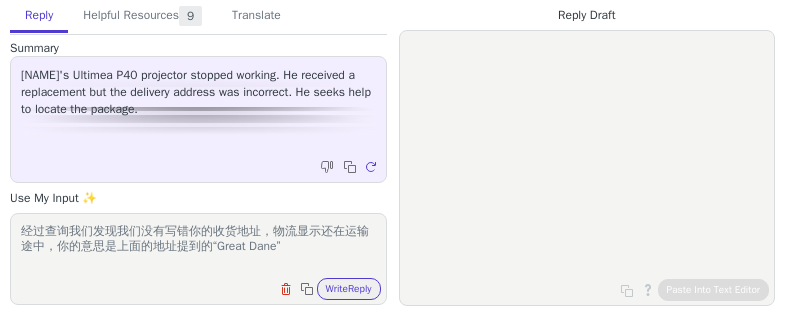click on "经过查询我们发现我们没有写错你的收货地址，物流显示还在运输途中，你的意思是上面的地址提到的“Great Dane”" at bounding box center [198, 246] 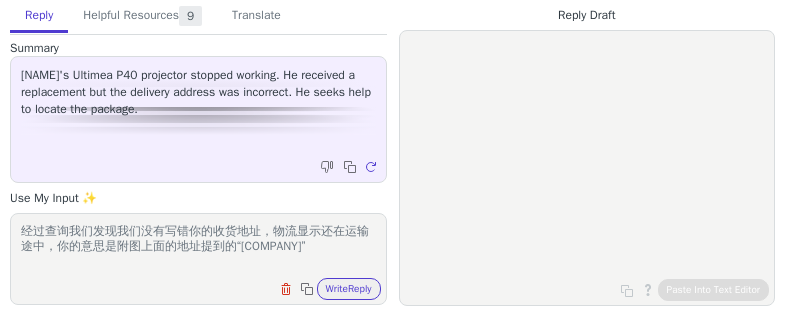 click on "经过查询我们发现我们没有写错你的收货地址，物流显示还在运输途中，你的意思是附图上面的地址提到的“[COMPANY]”" at bounding box center (198, 246) 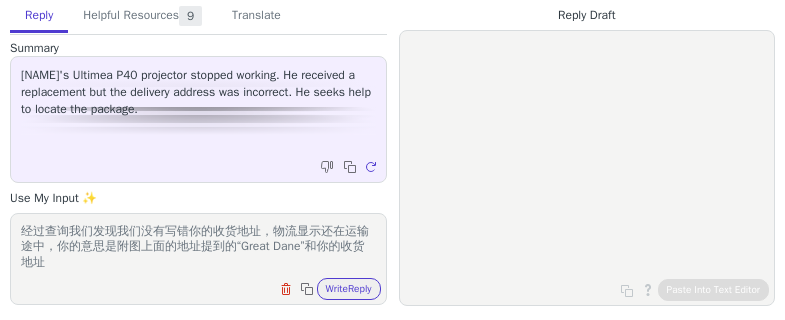 scroll, scrollTop: 1, scrollLeft: 0, axis: vertical 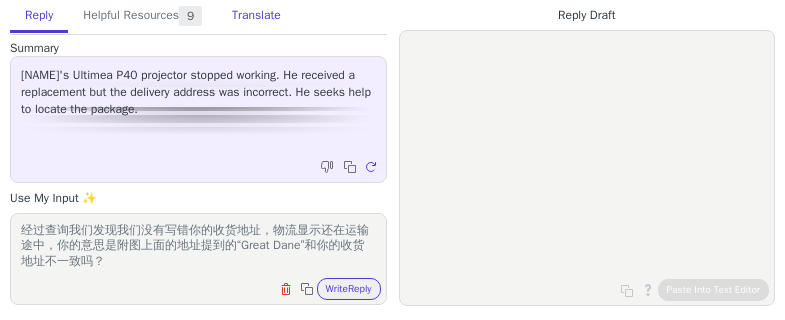 type on "经过查询我们发现我们没有写错你的收货地址，物流显示还在运输途中，你的意思是附图上面的地址提到的“Great Dane”和你的收货地址不一致吗？" 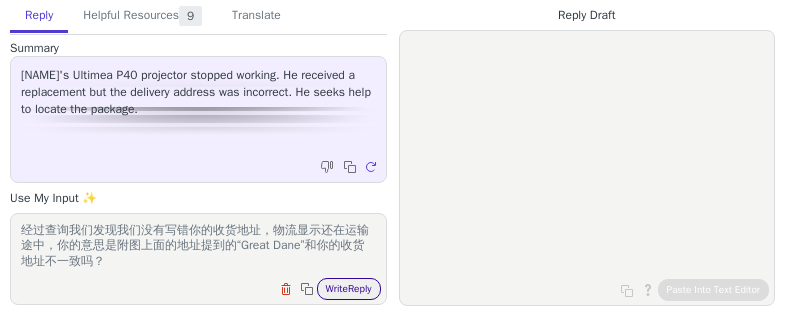 click on "Write  Reply" at bounding box center [349, 289] 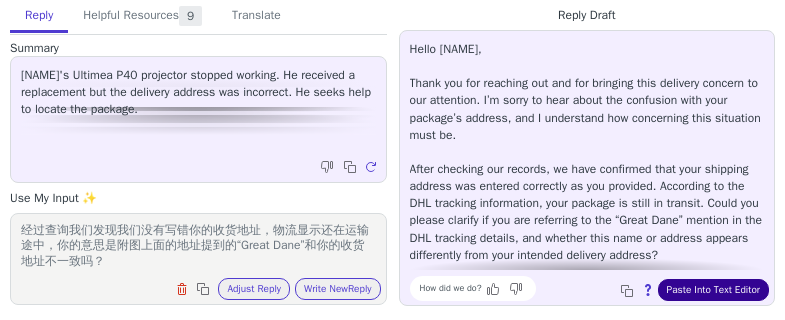 click on "Paste Into Text Editor" at bounding box center [713, 290] 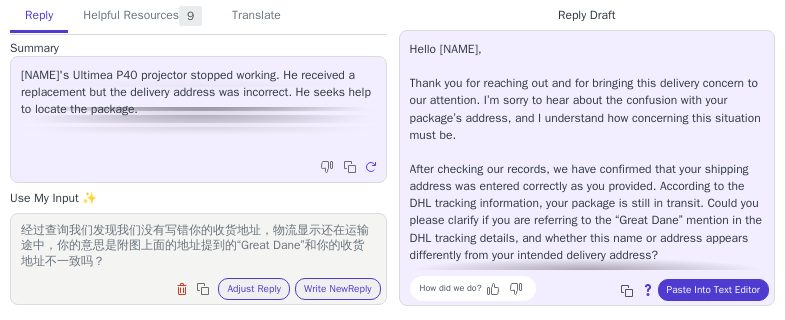 click at bounding box center [629, 293] 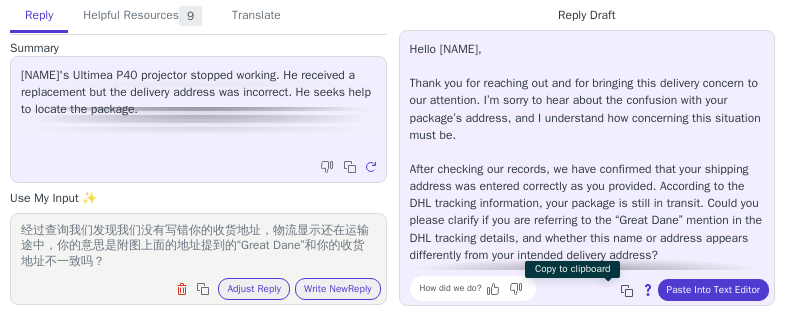 click on "Translate" at bounding box center [256, 16] 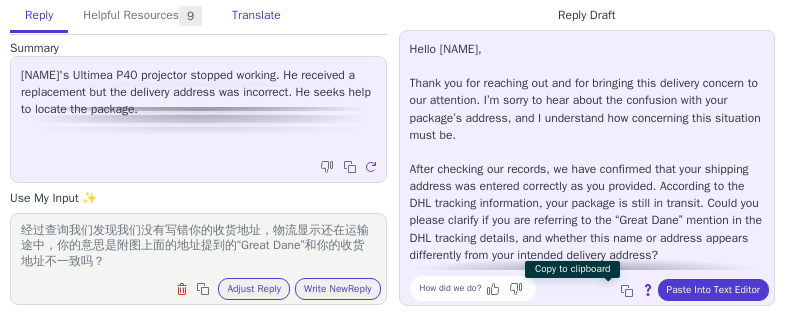 click on "Translate" at bounding box center [256, 16] 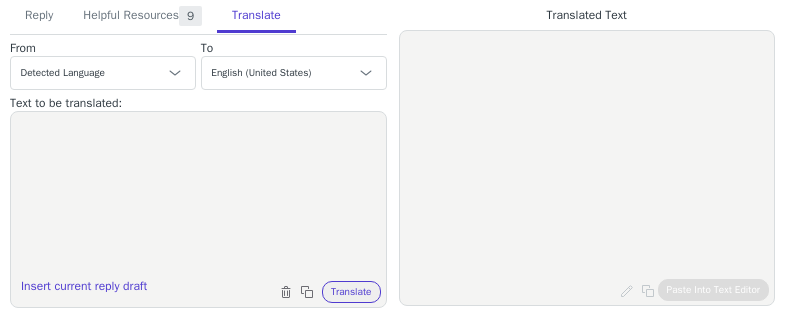 click at bounding box center [198, 197] 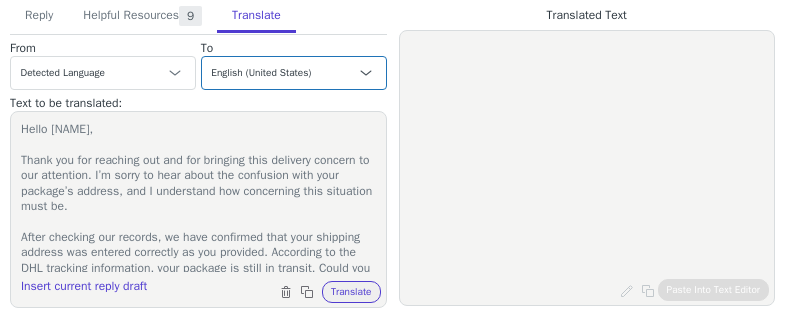 type on "Hello [NAME],
Thank you for reaching out and for bringing this delivery concern to our attention. I’m sorry to hear about the confusion with your package’s address, and I understand how concerning this situation must be.
After checking our records, we have confirmed that your shipping address was entered correctly as you provided. According to the DHL tracking information, your package is still in transit. Could you please clarify if you are referring to the “Great Dane” mention in the DHL tracking details, and whether this name or address appears differently from your intended delivery address?
We want to make sure your replacement projector reaches you safely. Once you confirm this information, we will coordinate with DHL right away to resolve the issue and keep you updated on the status of your shipment.
If you have any further details or receive any additional notifications from DHL, please let us know so we can assist you more effectively.
Thank you for your understanding and patience." 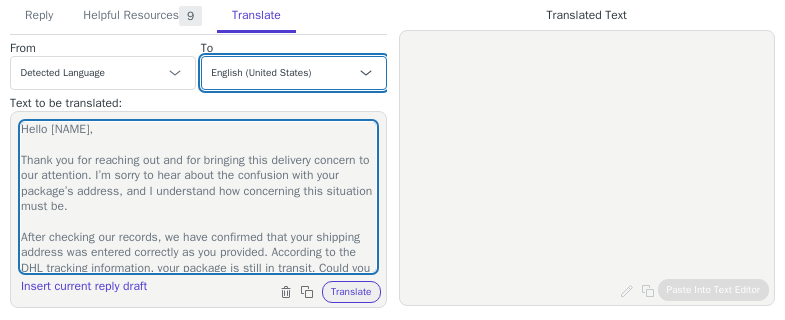 click on "Czech English (United States) Danish Dutch - Nederlands French - français French (Canada) German - Deutsch Italian - italiano Japanese - 日本語 Korean Norwegian Polish Portuguese Portuguese (Brazil) Slovak Spanish - español Swedish English (United Kingdom) Spanish (Spain) - español (España) Chinese (Simplified) - 中文（简体）" at bounding box center (294, 73) 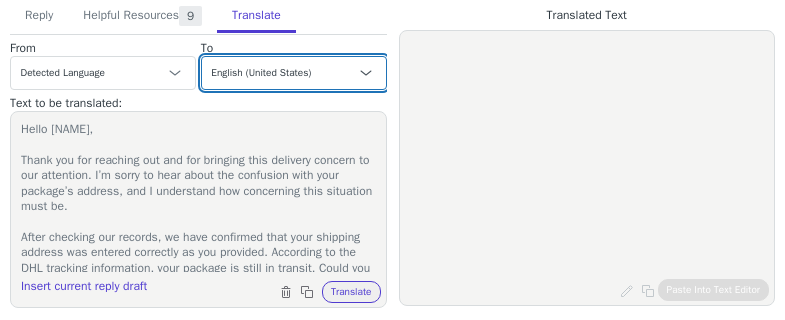 scroll, scrollTop: 235, scrollLeft: 0, axis: vertical 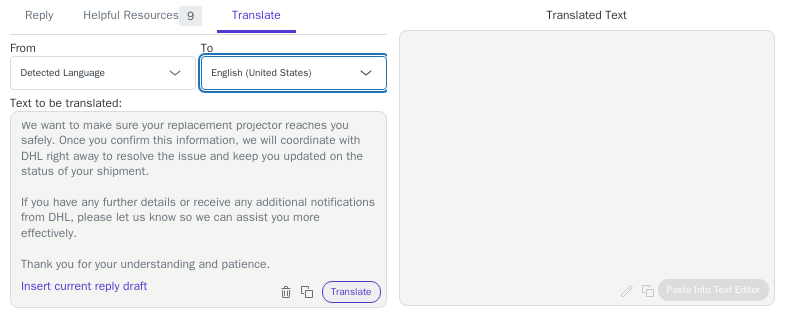 select on "zh-cn" 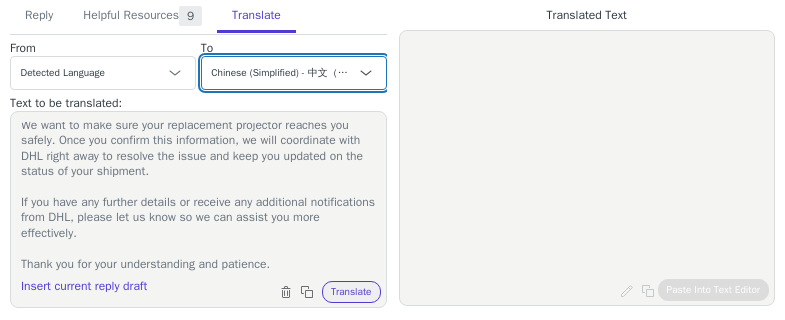 click on "Czech English (United States) Danish Dutch - Nederlands French - français French (Canada) German - Deutsch Italian - italiano Japanese - 日本語 Korean Norwegian Polish Portuguese Portuguese (Brazil) Slovak Spanish - español Swedish English (United Kingdom) Spanish (Spain) - español (España) Chinese (Simplified) - 中文（简体）" at bounding box center (294, 73) 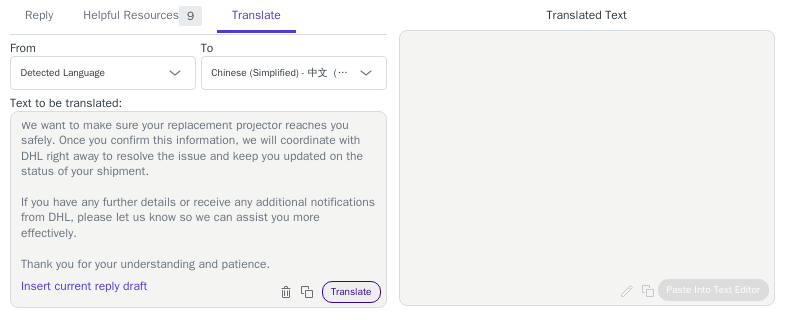 click on "Translate" at bounding box center [351, 292] 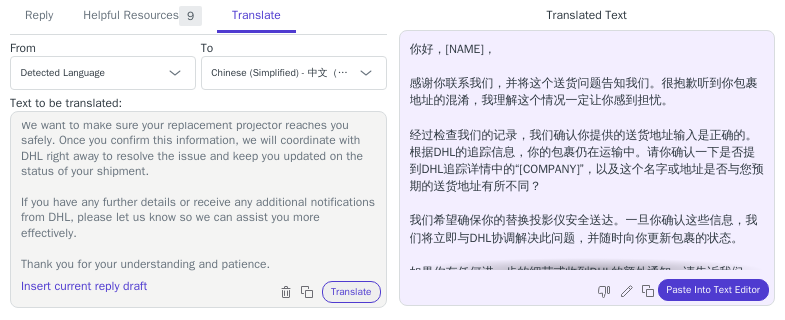 scroll, scrollTop: 80, scrollLeft: 0, axis: vertical 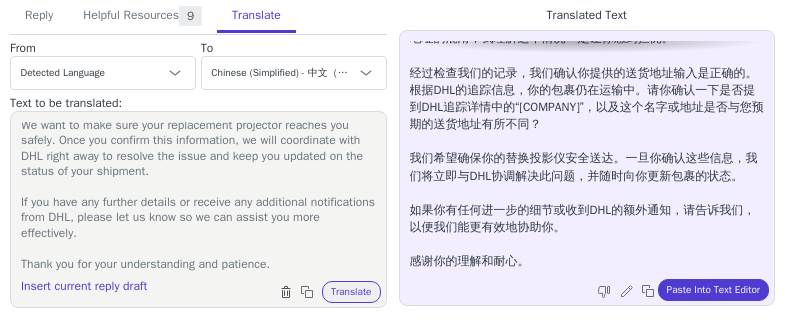 click at bounding box center (286, 292) 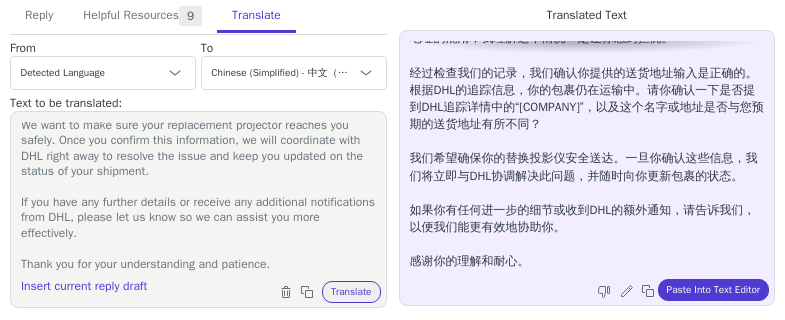 click on "Hello [NAME],
Thank you for reaching out and for bringing this delivery concern to our attention. I’m sorry to hear about the confusion with your package’s address, and I understand how concerning this situation must be.
After checking our records, we have confirmed that your shipping address was entered correctly as you provided. According to the DHL tracking information, your package is still in transit. Could you please clarify if you are referring to the “Great Dane” mention in the DHL tracking details, and whether this name or address appears differently from your intended delivery address?
We want to make sure your replacement projector reaches you safely. Once you confirm this information, we will coordinate with DHL right away to resolve the issue and keep you updated on the status of your shipment.
If you have any further details or receive any additional notifications from DHL, please let us know so we can assist you more effectively.
Thank you for your understanding and patience." at bounding box center [198, 197] 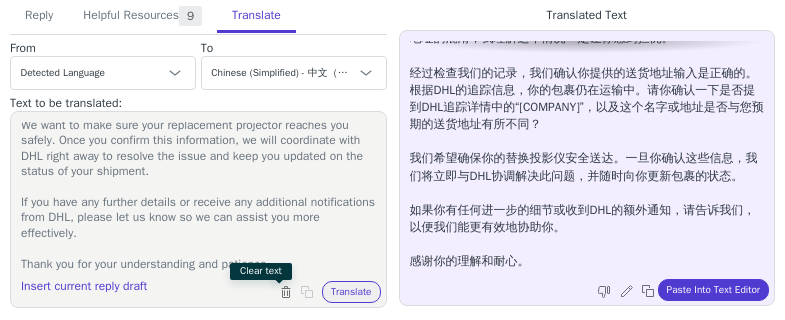 scroll, scrollTop: 0, scrollLeft: 0, axis: both 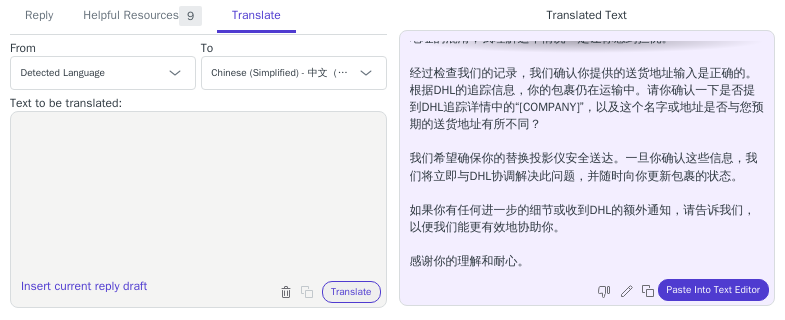 paste on "您好，[NAME]，
感谢您联系我们并告知我们此配送问题。很抱歉您的包裹地址出现错误，我理解这种情况令人担忧。
经核实记录后，我们确认您提供的收货地址正确无误。根据 DHL 的追踪信息，您的包裹仍在运输途中。请您确认一下，您指的是 DHL 追踪信息中提到的“Great Dane”吗？这个地址与您实际的收货地址不同？
我们希望确保您的替换投影仪能够安全送达。一旦您确认此信息，我们将立即与 DHL 协调解决问题，并随时向您更新货件状态。
如果您有任何其他详细信息或收到 DHL 的任何其他通知，请告知我们，以便我们更有效地为您提供帮助。
感谢您的理解和耐心。" 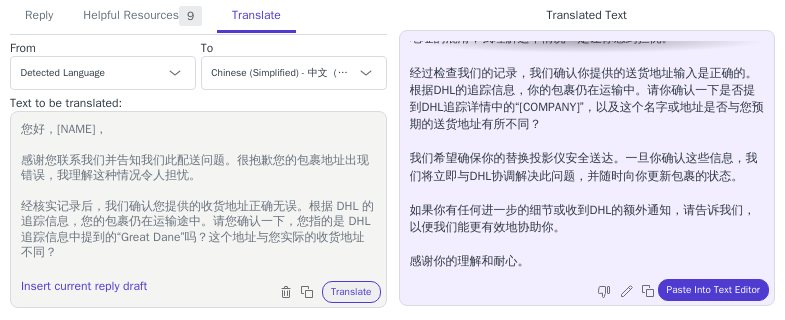 scroll, scrollTop: 0, scrollLeft: 0, axis: both 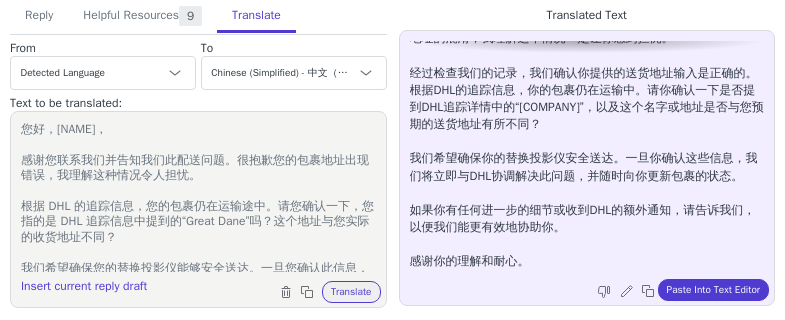 click on "您好，[NAME]，
感谢您联系我们并告知我们此配送问题。很抱歉您的包裹地址出现错误，我理解这种情况令人担忧。
根据 DHL 的追踪信息，您的包裹仍在运输途中。请您确认一下，您指的是 DHL 追踪信息中提到的“Great Dane”吗？这个地址与您实际的收货地址不同？
我们希望确保您的替换投影仪能够安全送达。一旦您确认此信息，我们将立即与 DHL 协调解决问题，并随时向您更新货件状态。
如果您有任何其他详细信息或收到 DHL 的任何其他通知，请告知我们，以便我们更有效地为您提供帮助。
感谢您的理解和耐心。" at bounding box center (198, 197) 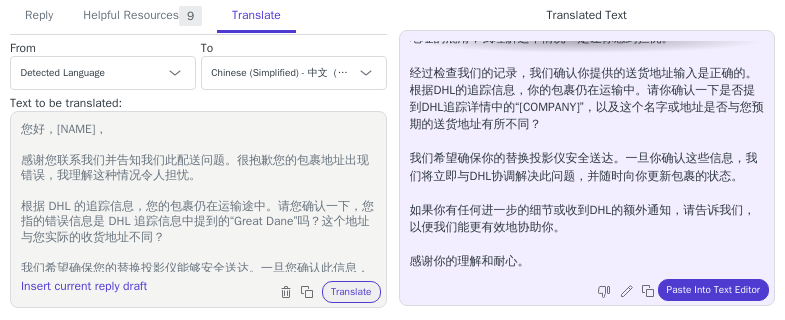 scroll, scrollTop: 100, scrollLeft: 0, axis: vertical 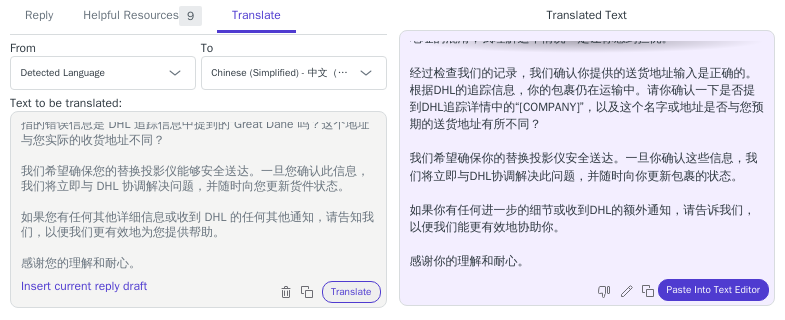 click on "您好，[NAME]，
感谢您联系我们并告知我们此配送问题。很抱歉您的包裹地址出现错误，我理解这种情况令人担忧。
根据 DHL 的追踪信息，您的包裹仍在运输途中。请您确认一下，您指的错误信息是 DHL 追踪信息中提到的“Great Dane”吗？这个地址与您实际的收货地址不同？
我们希望确保您的替换投影仪能够安全送达。一旦您确认此信息，我们将立即与 DHL 协调解决问题，并随时向您更新货件状态。
如果您有任何其他详细信息或收到 DHL 的任何其他通知，请告知我们，以便我们更有效地为您提供帮助。
感谢您的理解和耐心。" at bounding box center [198, 197] 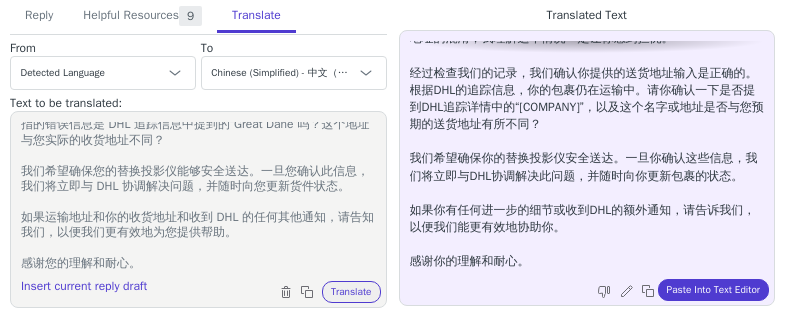 click on "您好，[NAME]，
感谢您联系我们并告知我们此配送问题。很抱歉您的包裹地址出现错误，我理解这种情况令人担忧。
根据 DHL 的追踪信息，您的包裹仍在运输途中。请您确认一下，您指的错误信息是 DHL 追踪信息中提到的“Great Dane”吗？这个地址与您实际的收货地址不同？
我们希望确保您的替换投影仪能够安全送达。一旦您确认此信息，我们将立即与 DHL 协调解决问题，并随时向您更新货件状态。
如果运输地址和你的收货地址和收到 DHL 的任何其他通知，请告知我们，以便我们更有效地为您提供帮助。
感谢您的理解和耐心。" at bounding box center [198, 197] 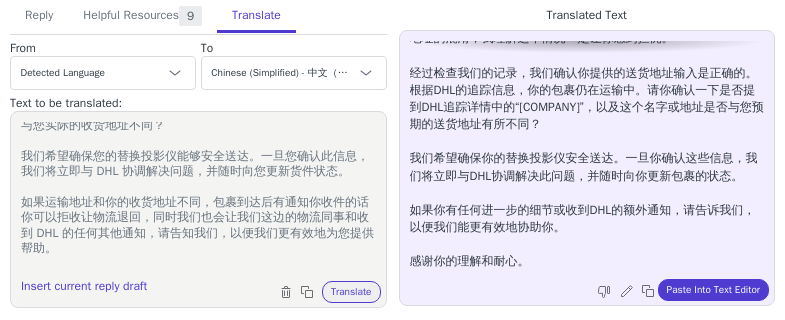 click on "您好，[NAME]，
感谢您联系我们并告知我们此配送问题。很抱歉您的包裹地址出现错误，我理解这种情况令人担忧。
根据 DHL 的追踪信息，您的包裹仍在运输途中。请您确认一下，您指的错误信息是 DHL 追踪信息中提到的“Great Dane”吗？这个地址与您实际的收货地址不同？
我们希望确保您的替换投影仪能够安全送达。一旦您确认此信息，我们将立即与 DHL 协调解决问题，并随时向您更新货件状态。
如果运输地址和你的收货地址不同，包裹到达后有通知你收件的话你可以拒收让物流退回，同时我们也会让我们这边的物流同事和收到 DHL 的任何其他通知，请告知我们，以便我们更有效地为您提供帮助。
感谢您的理解和耐心。" at bounding box center (198, 197) 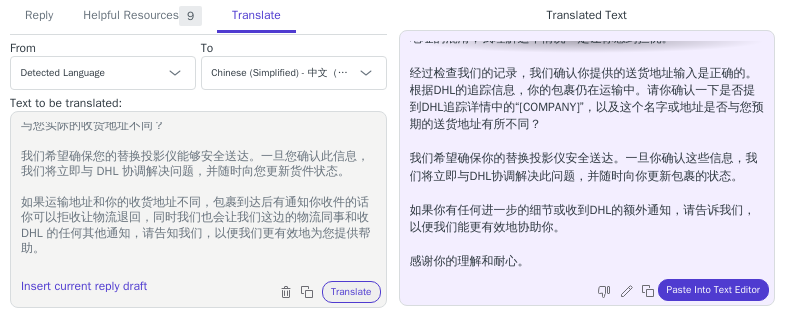 click on "您好，[NAME]，
感谢您联系我们并告知我们此配送问题。很抱歉您的包裹地址出现错误，我理解这种情况令人担忧。
根据 DHL 的追踪信息，您的包裹仍在运输途中。请您确认一下，您指的错误信息是 DHL 追踪信息中提到的“Great Dane”吗？这个地址与您实际的收货地址不同？
我们希望确保您的替换投影仪能够安全送达。一旦您确认此信息，我们将立即与 DHL 协调解决问题，并随时向您更新货件状态。
如果运输地址和你的收货地址不同，包裹到达后有通知你收件的话你可以拒收让物流退回，同时我们也会让我们这边的物流同事和收 DHL 的任何其他通知，请告知我们，以便我们更有效地为您提供帮助。
感谢您的理解和耐心。" at bounding box center (198, 197) 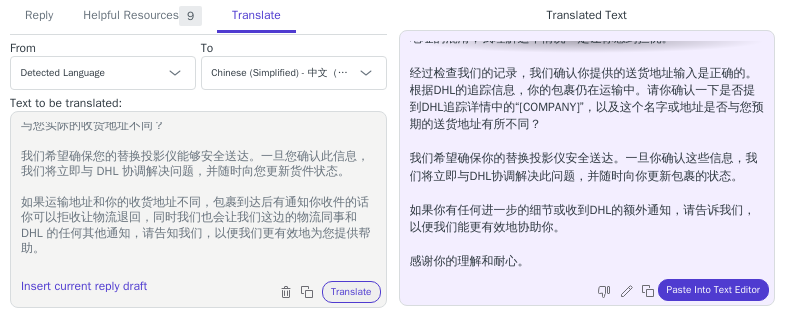 scroll, scrollTop: 142, scrollLeft: 0, axis: vertical 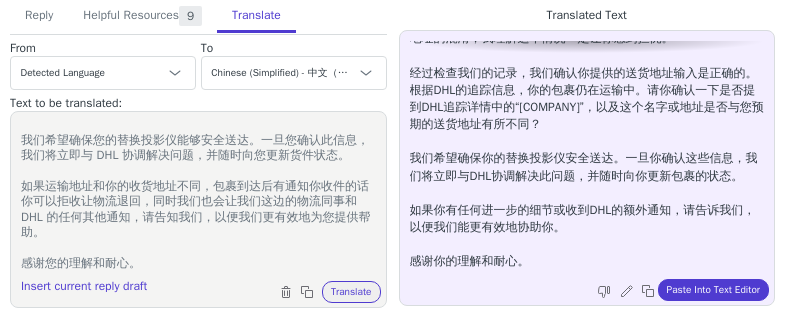 drag, startPoint x: 60, startPoint y: 246, endPoint x: 143, endPoint y: 217, distance: 87.92042 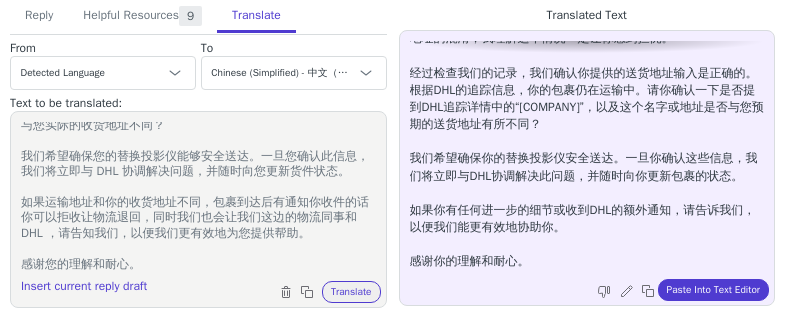 scroll, scrollTop: 127, scrollLeft: 0, axis: vertical 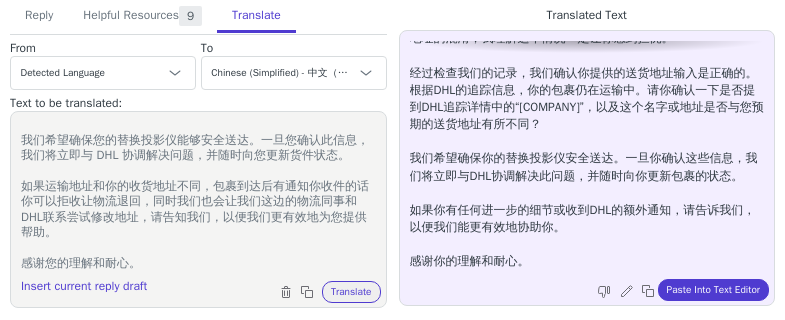 drag, startPoint x: 153, startPoint y: 218, endPoint x: 227, endPoint y: 220, distance: 74.02702 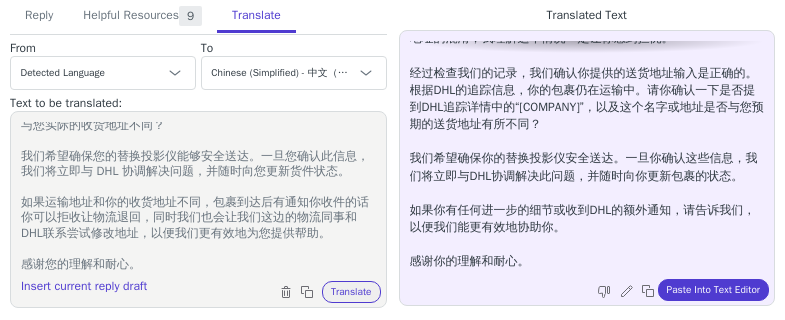 scroll, scrollTop: 127, scrollLeft: 0, axis: vertical 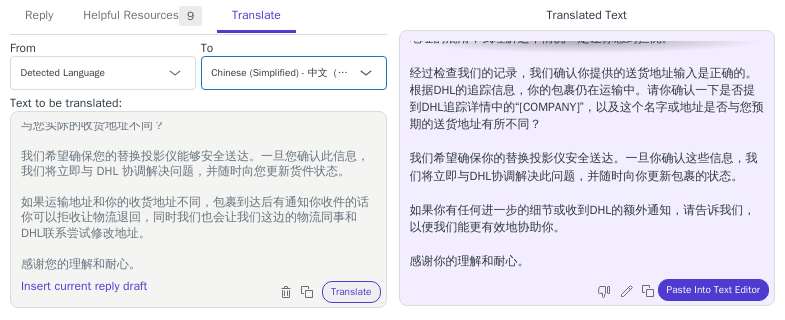 type on "您好，[NAME]，
感谢您联系我们并告知我们此配送问题。很抱歉您的包裹地址出现错误，我理解这种情况令人担忧。
根据 DHL 的追踪信息，您的包裹仍在运输途中。请您确认一下，您指的错误信息是 DHL 追踪信息中提到的“Great Dane”吗？这个地址与您实际的收货地址不同？
我们希望确保您的替换投影仪能够安全送达。一旦您确认此信息，我们将立即与 DHL 协调解决问题，并随时向您更新货件状态。
如果运输地址和你的收货地址不同，包裹到达后有通知你收件的话你可以拒收让物流退回，同时我们也会让我们这边的物流同事和DHL联系尝试修改地址。
感谢您的理解和耐心。" 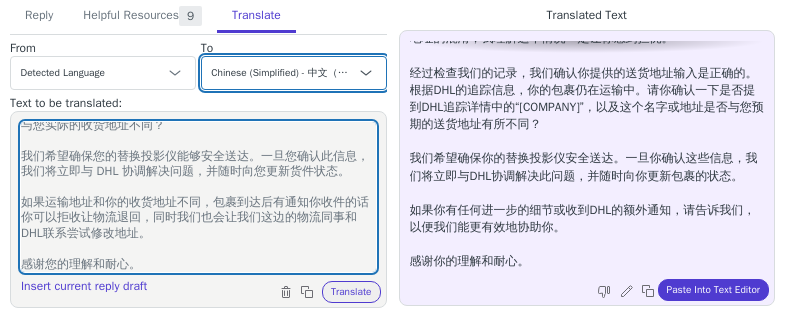 click on "Czech English (United States) Danish Dutch - Nederlands French - français French (Canada) German - Deutsch Italian - italiano Japanese - 日本語 Korean Norwegian Polish Portuguese Portuguese (Brazil) Slovak Spanish - español Swedish English (United Kingdom) Spanish (Spain) - español (España) Chinese (Simplified) - 中文（简体）" at bounding box center [294, 73] 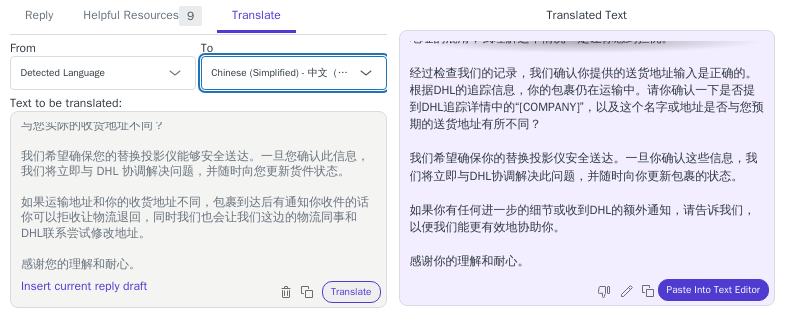 select on "en-gb" 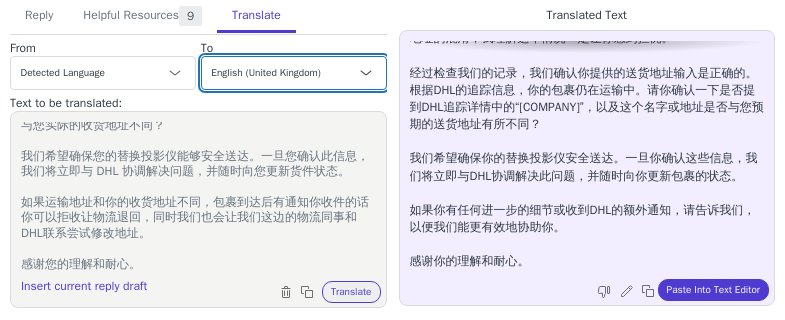 click on "Czech English (United States) Danish Dutch - Nederlands French - français French (Canada) German - Deutsch Italian - italiano Japanese - 日本語 Korean Norwegian Polish Portuguese Portuguese (Brazil) Slovak Spanish - español Swedish English (United Kingdom) Spanish (Spain) - español (España) Chinese (Simplified) - 中文（简体）" at bounding box center (294, 73) 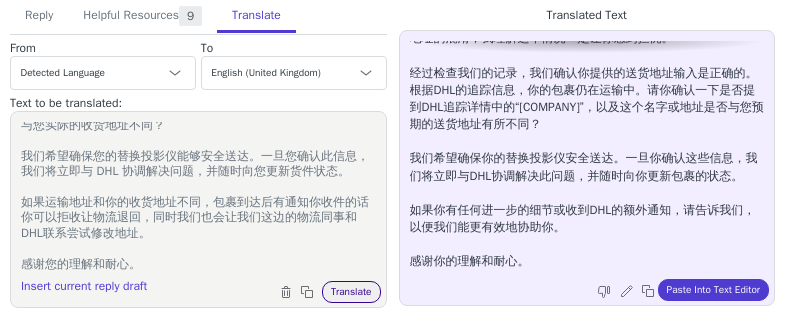 click on "Translate" at bounding box center [351, 292] 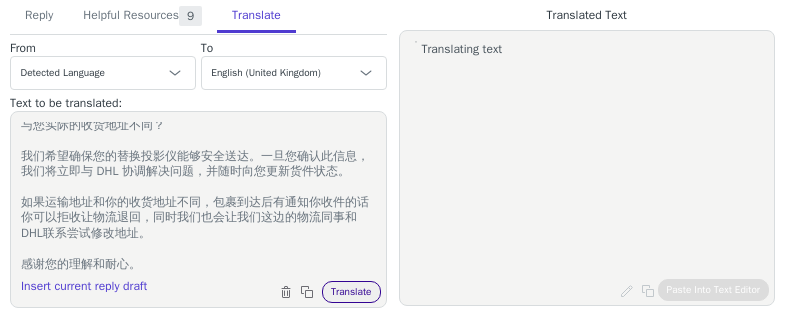 scroll, scrollTop: 0, scrollLeft: 0, axis: both 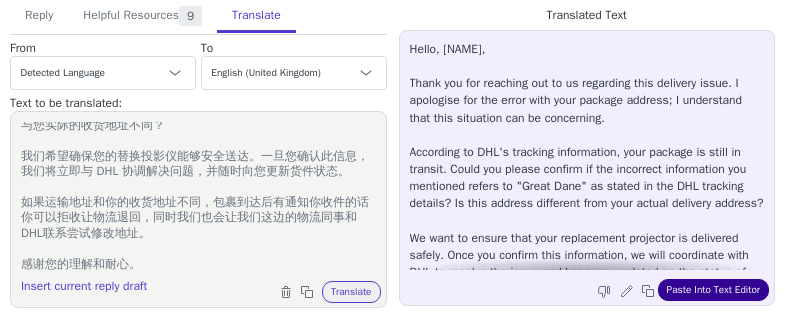 click on "Paste Into Text Editor" at bounding box center [713, 290] 